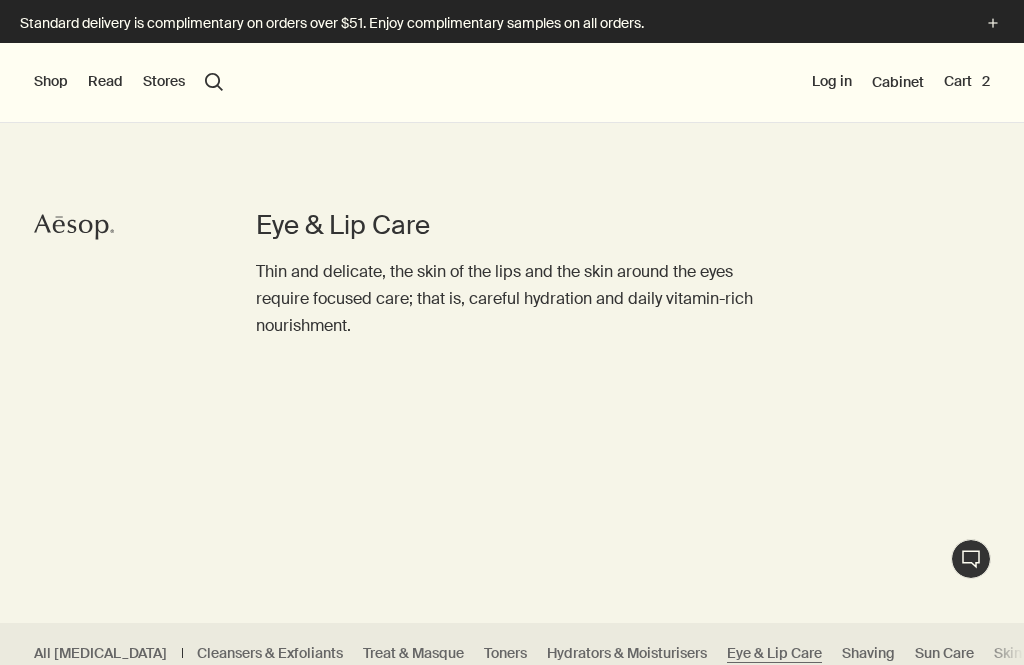 scroll, scrollTop: 0, scrollLeft: 0, axis: both 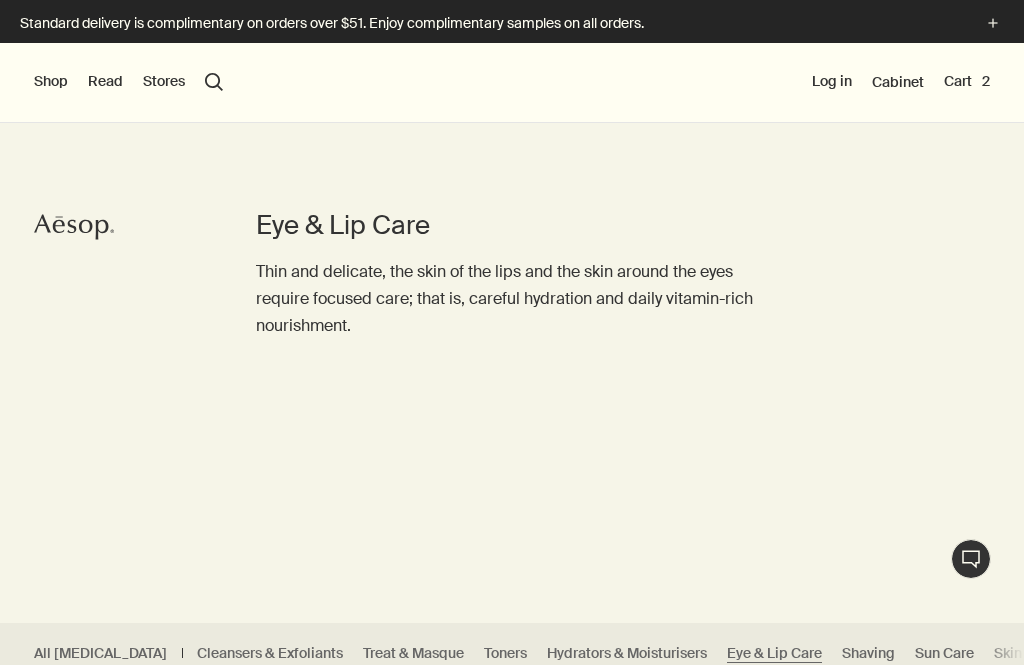click on "Live Assistance" at bounding box center [971, 559] 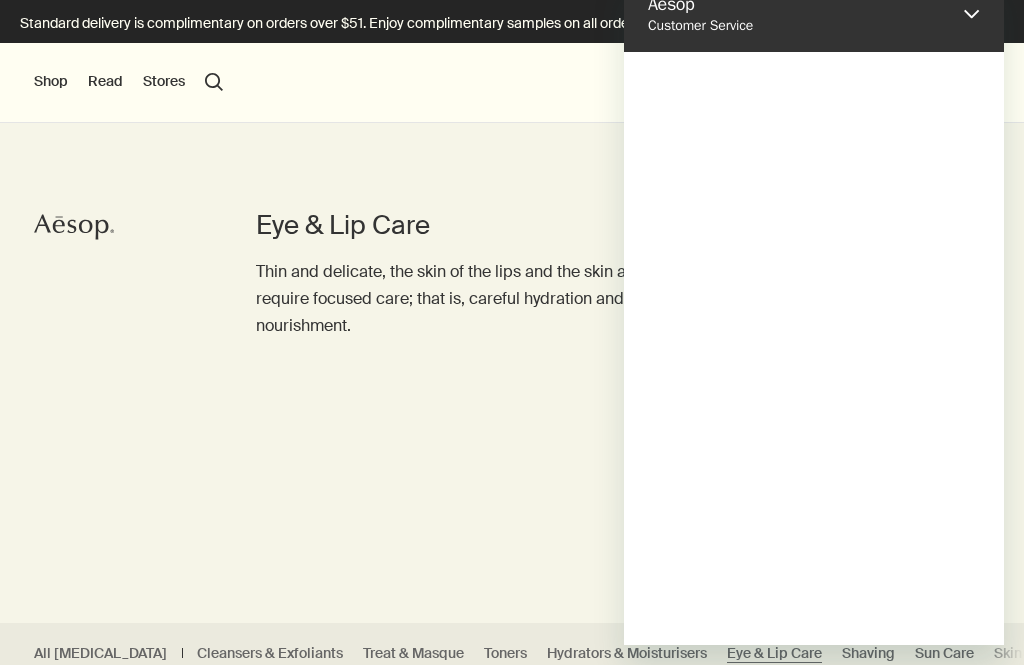 scroll, scrollTop: 0, scrollLeft: 0, axis: both 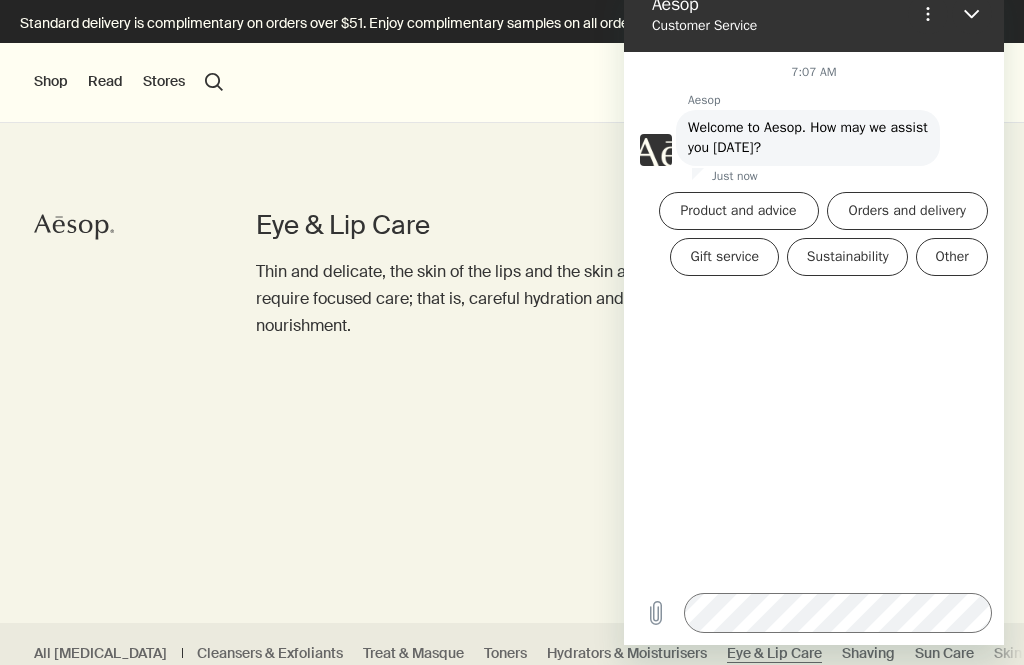 click 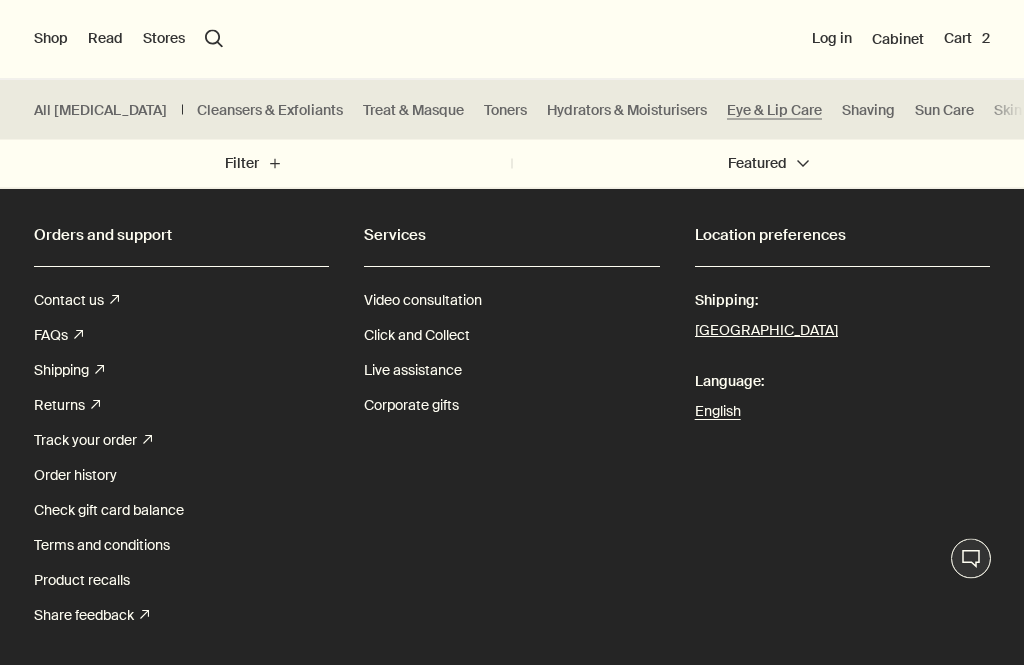 scroll, scrollTop: 2997, scrollLeft: 0, axis: vertical 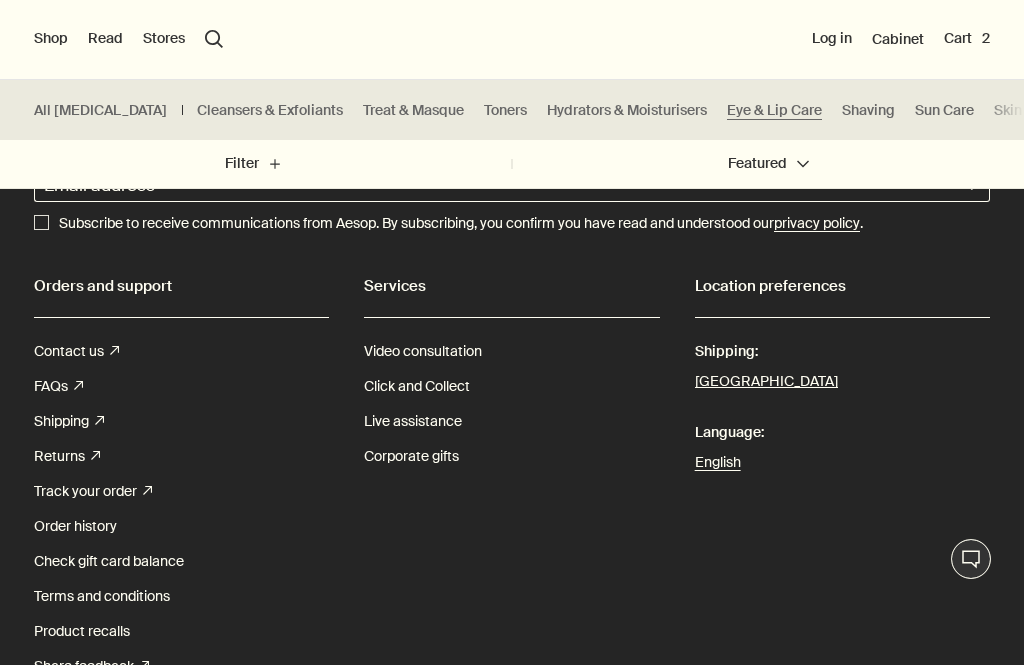 click on "Corporate gifts" at bounding box center [411, 456] 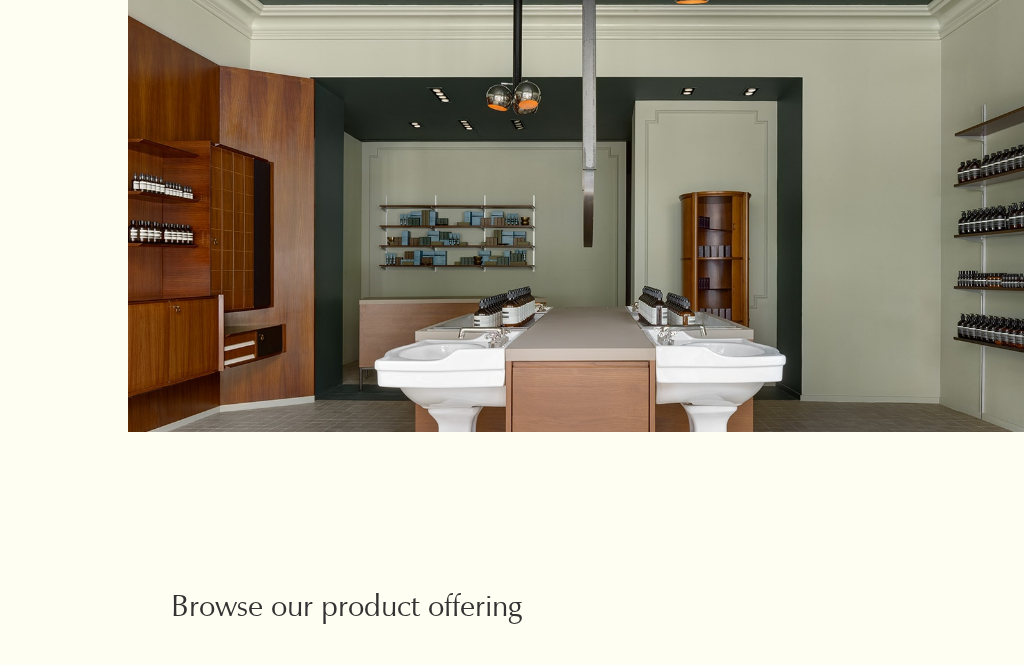 scroll, scrollTop: 1340, scrollLeft: 0, axis: vertical 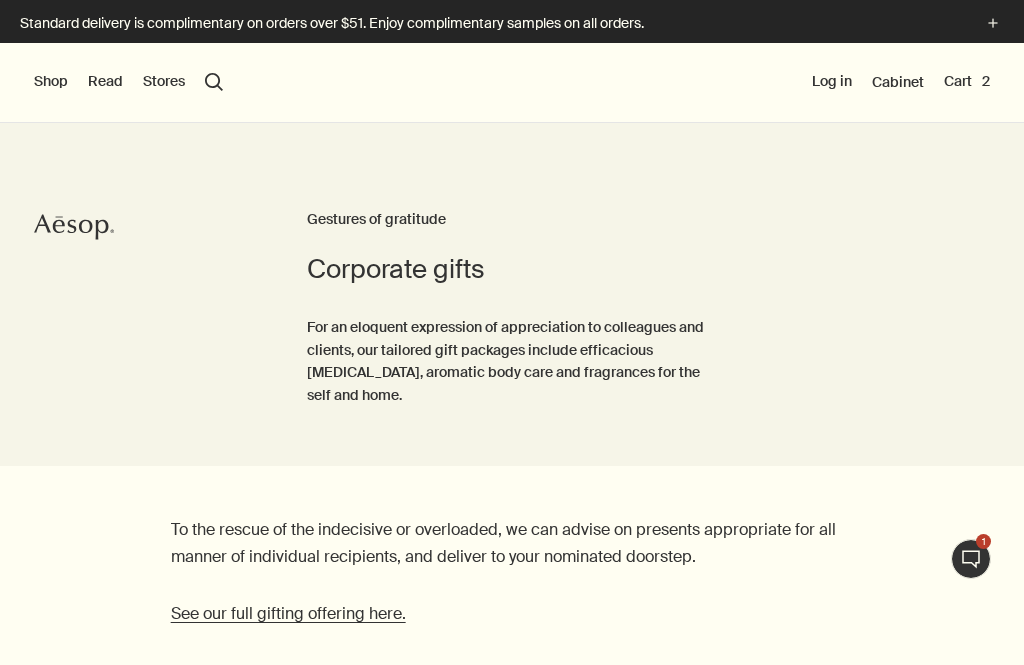 click on "Shop" at bounding box center [51, 82] 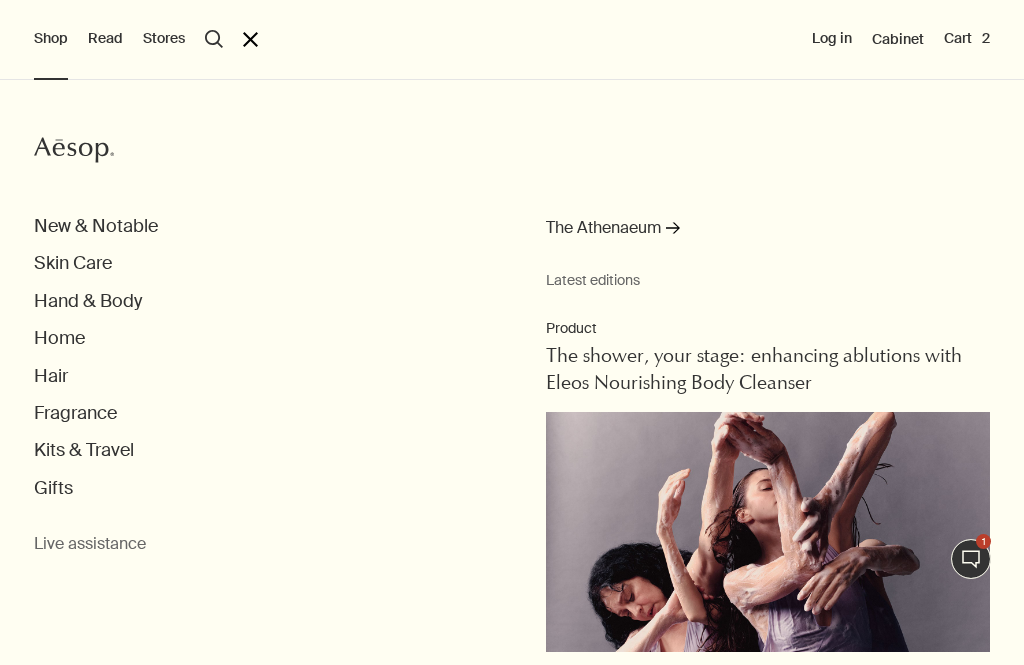 click on "Live Assistance 1" at bounding box center [971, 559] 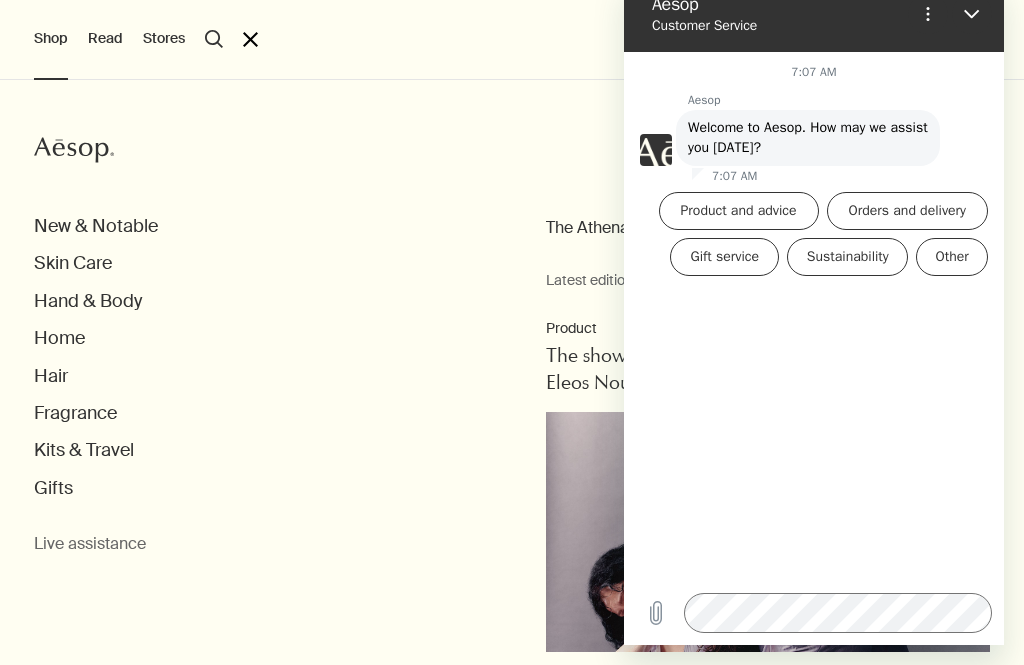scroll, scrollTop: 0, scrollLeft: 0, axis: both 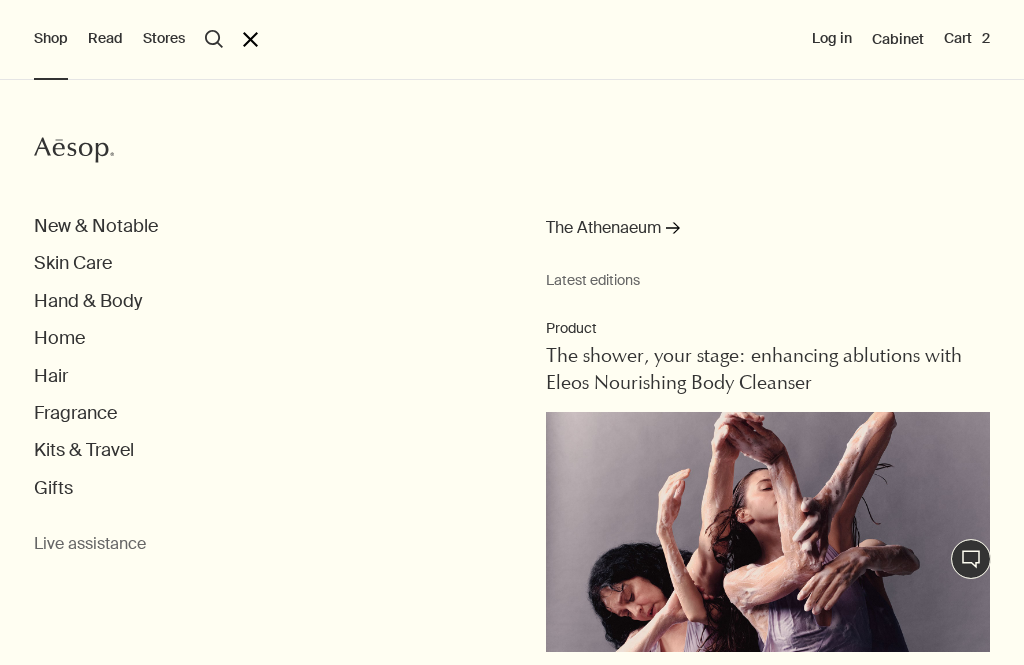 click on "Fragrance" at bounding box center (75, 413) 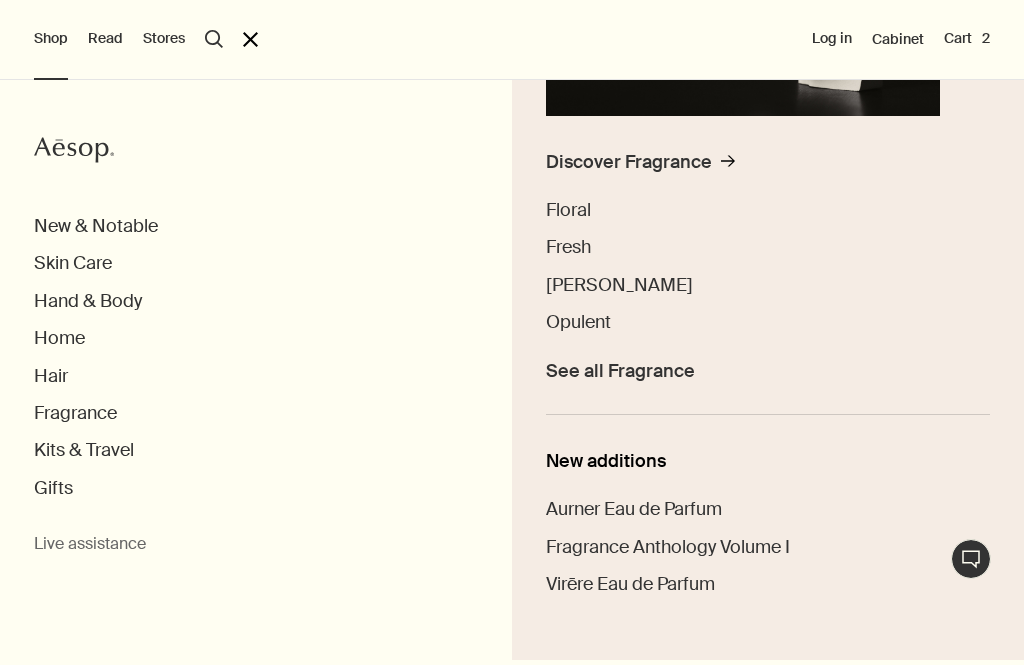 scroll, scrollTop: 419, scrollLeft: 0, axis: vertical 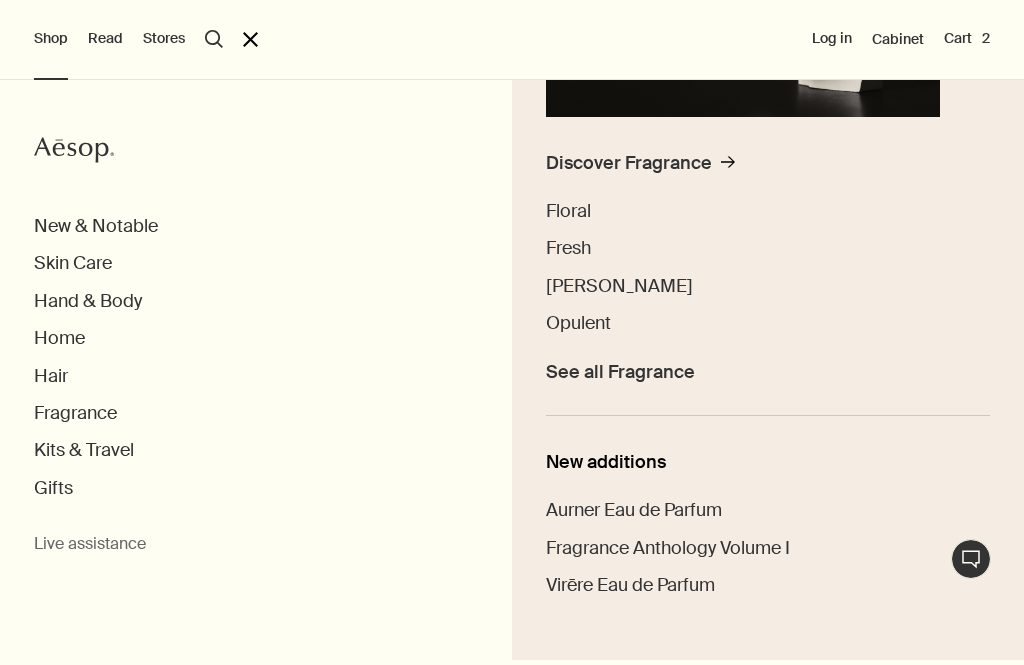 click on "See all Fragrance" at bounding box center [620, 372] 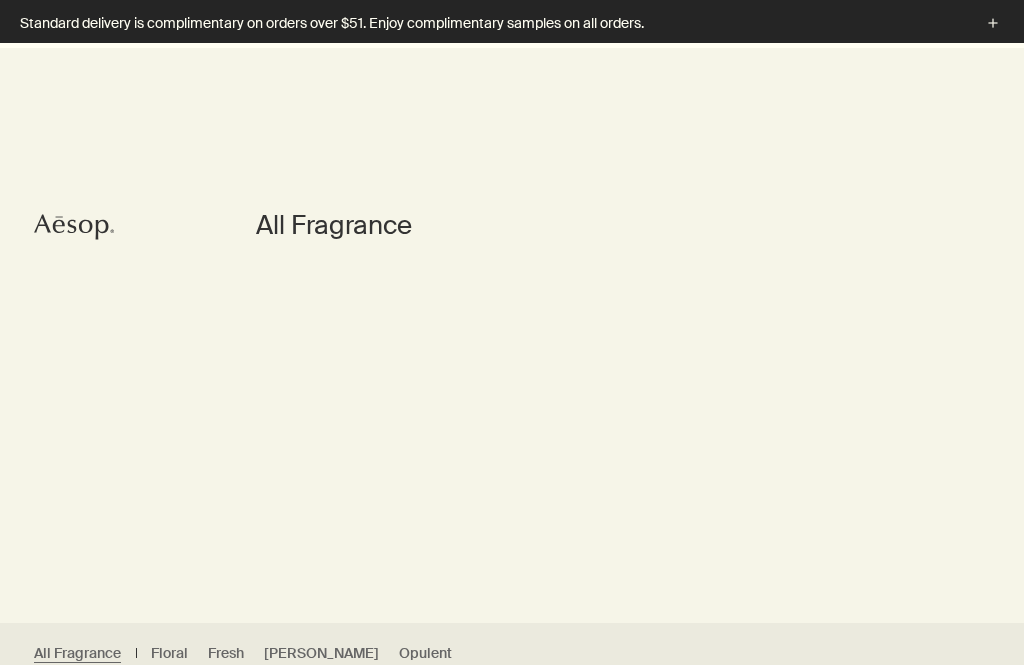 scroll, scrollTop: 404, scrollLeft: 0, axis: vertical 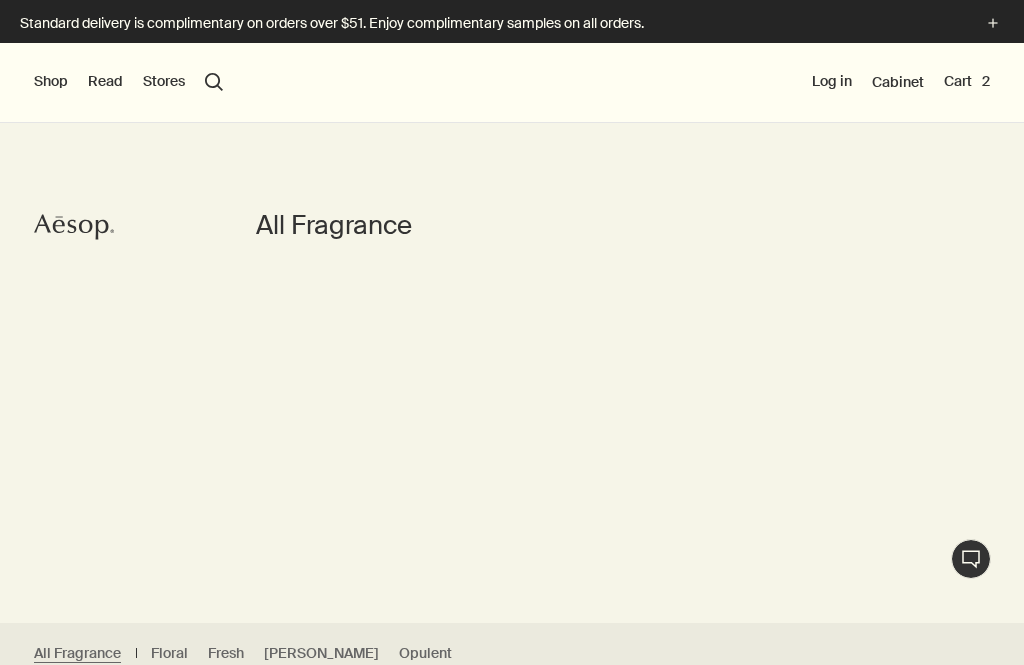 click on "Cart 2" 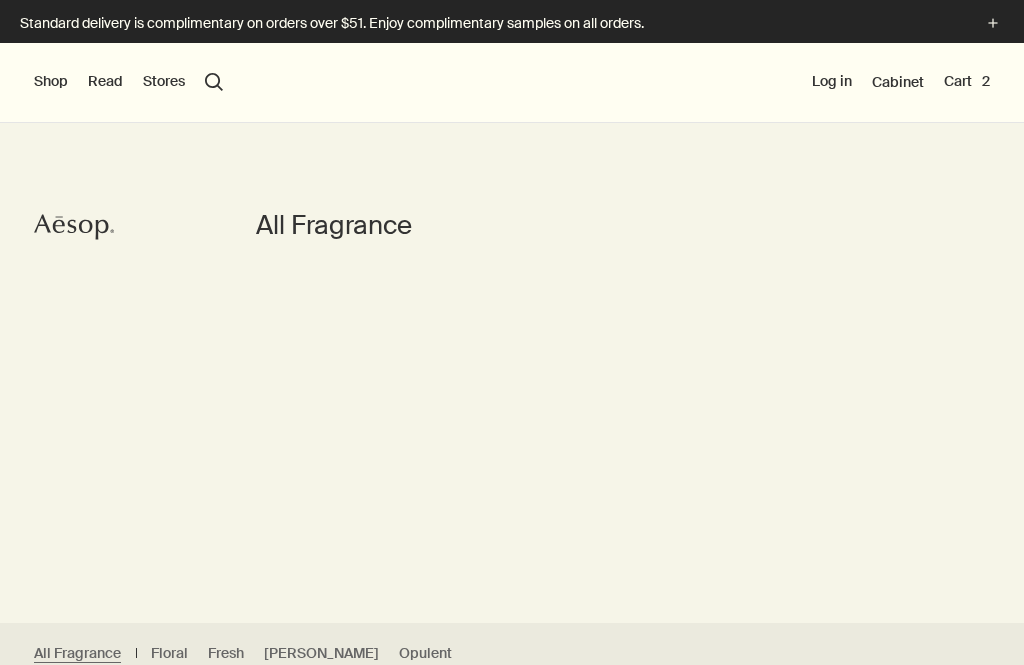 scroll, scrollTop: 0, scrollLeft: 0, axis: both 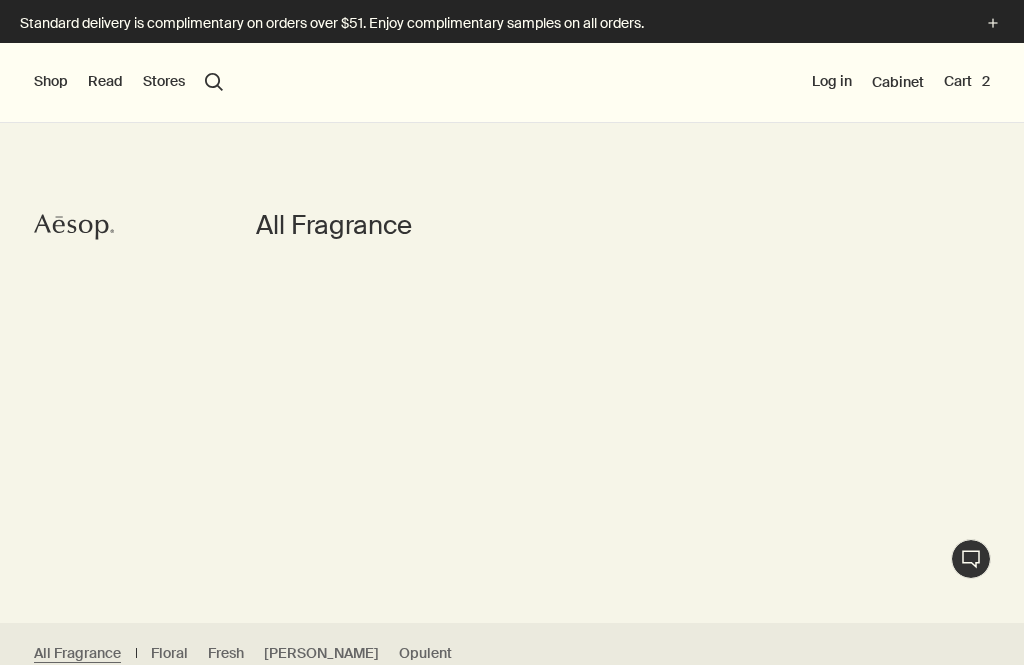 click on "Read" at bounding box center (105, 82) 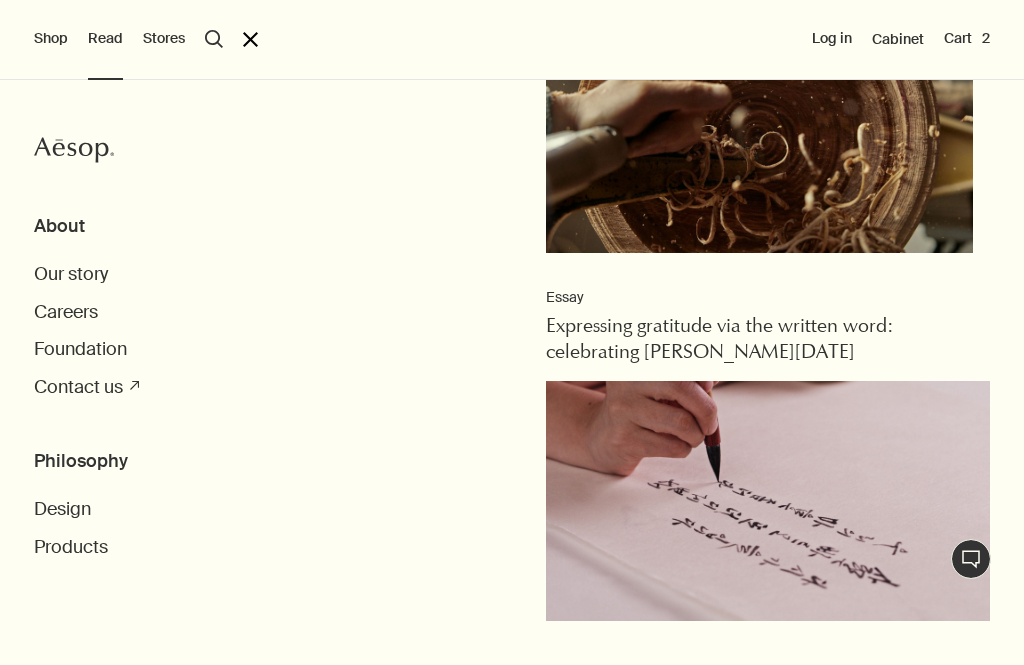 scroll, scrollTop: 1473, scrollLeft: 0, axis: vertical 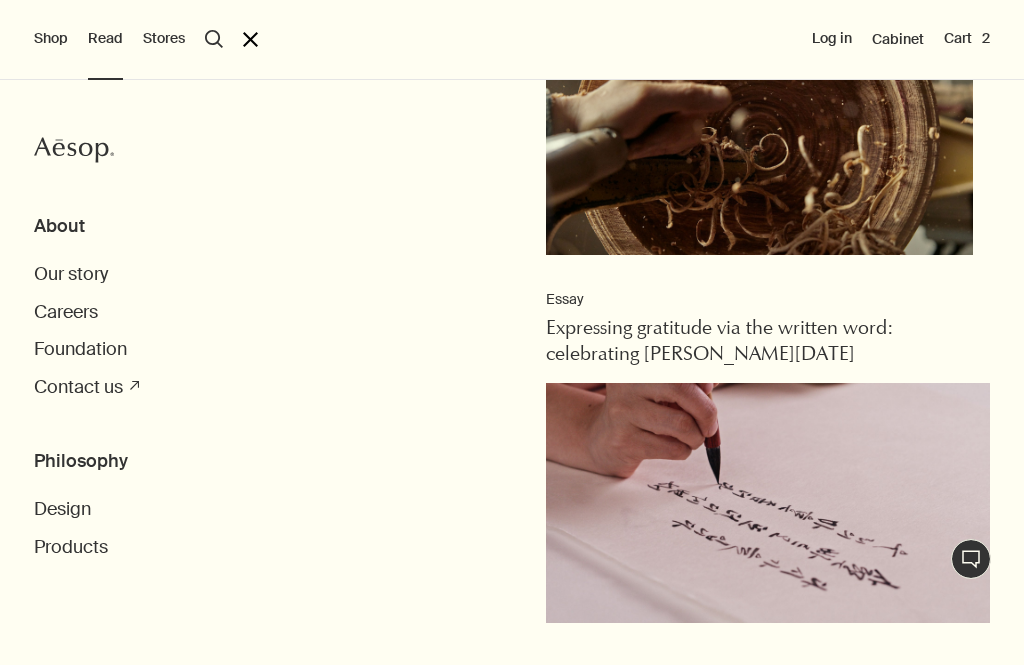 click on "Essay Expressing gratitude via the written word: celebrating Chuseok 2023" at bounding box center [768, 459] 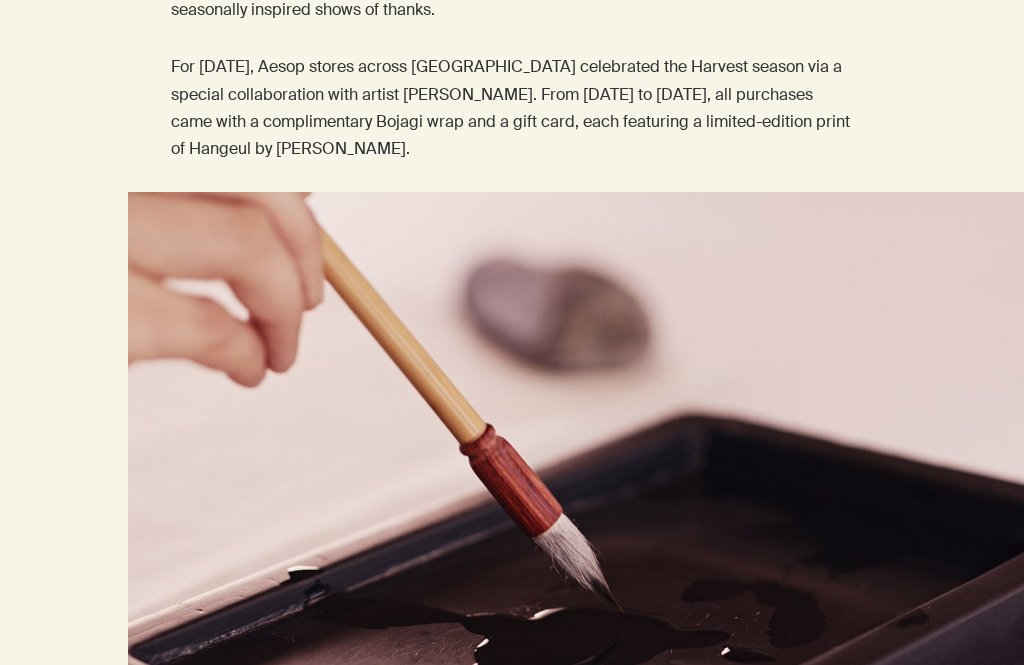 scroll, scrollTop: 900, scrollLeft: 0, axis: vertical 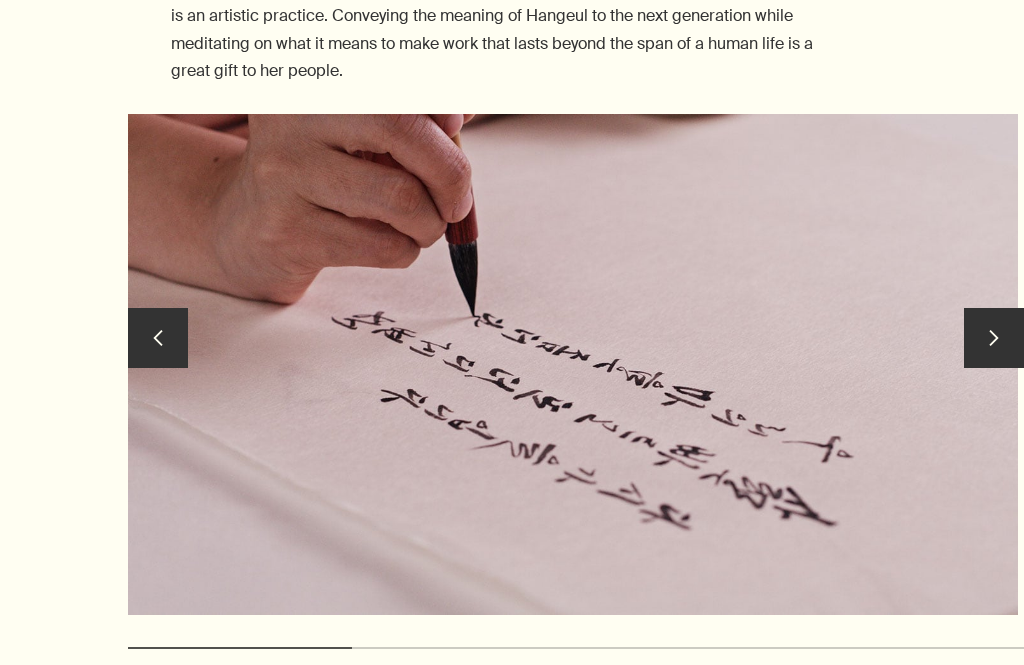 click on "chevron" at bounding box center (994, 338) 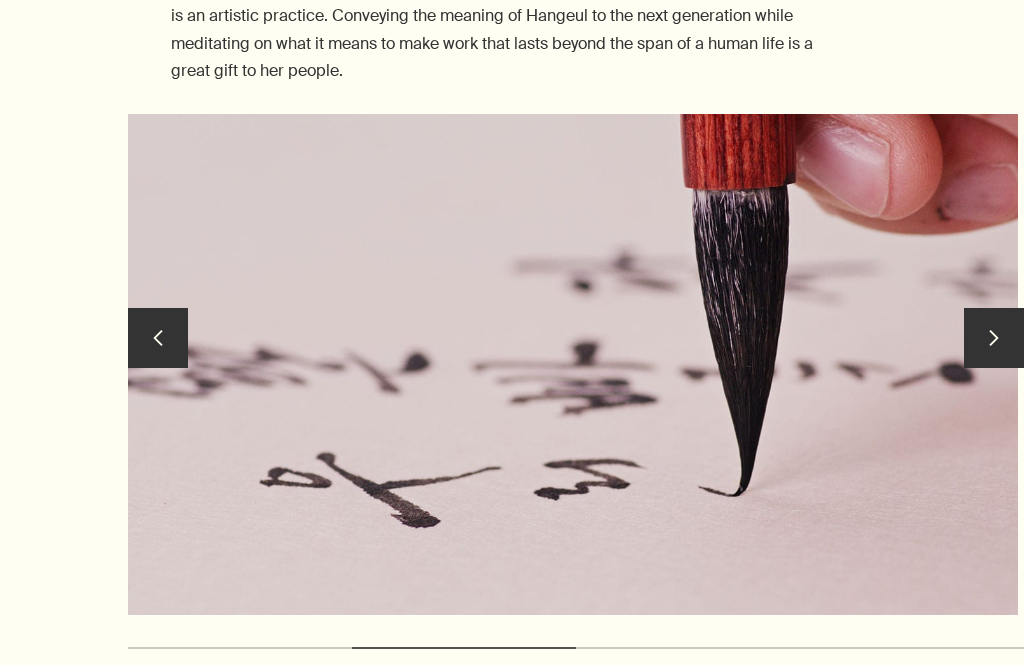 click on "chevron" at bounding box center [994, 338] 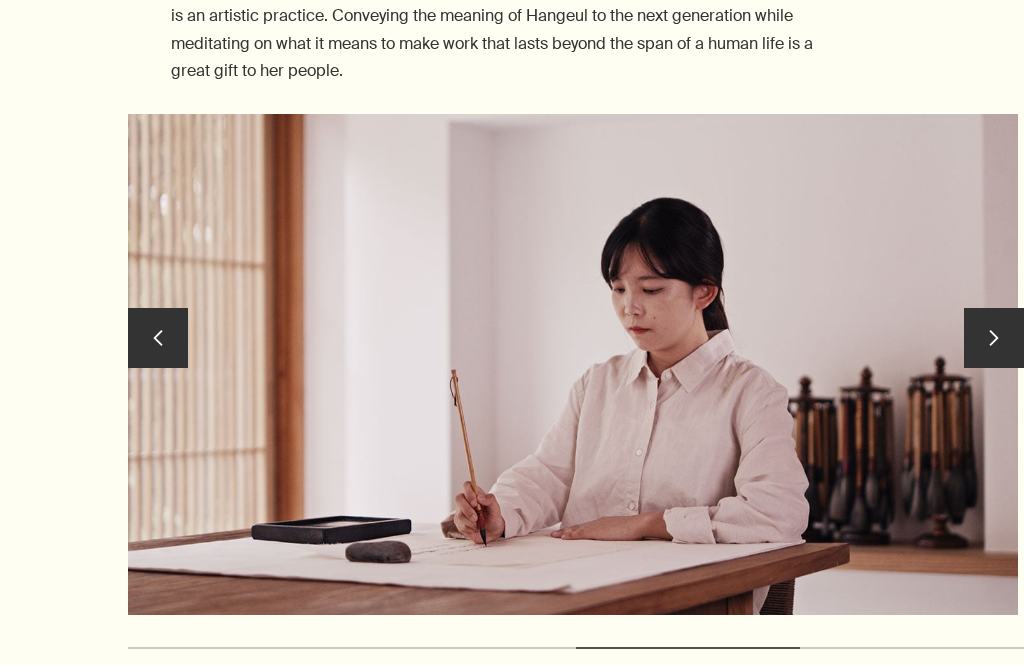 click on "chevron" at bounding box center (994, 338) 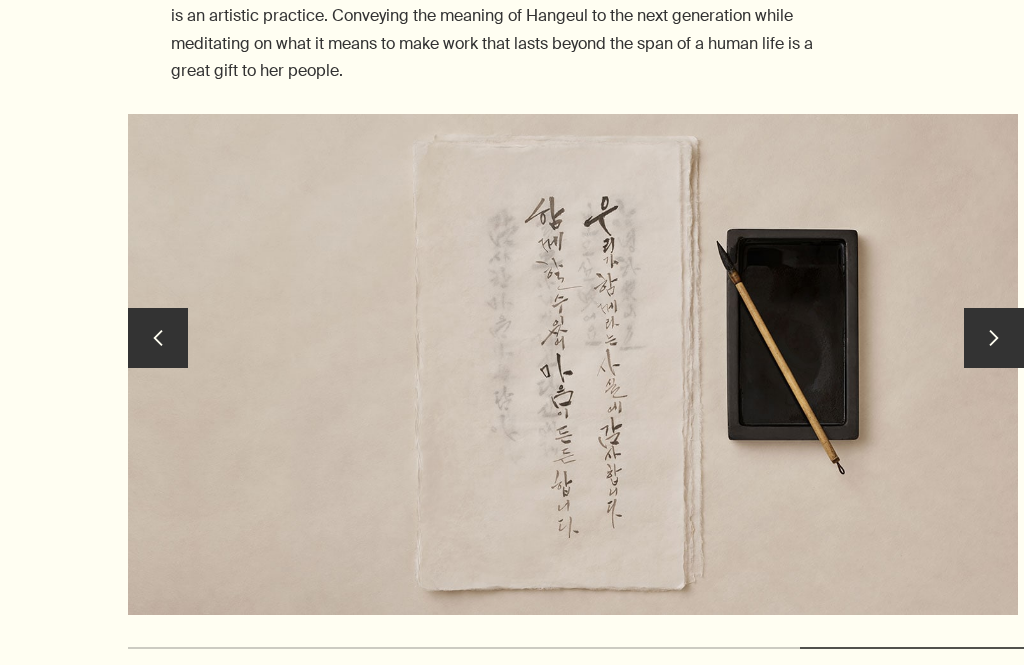 click on "chevron" at bounding box center [994, 338] 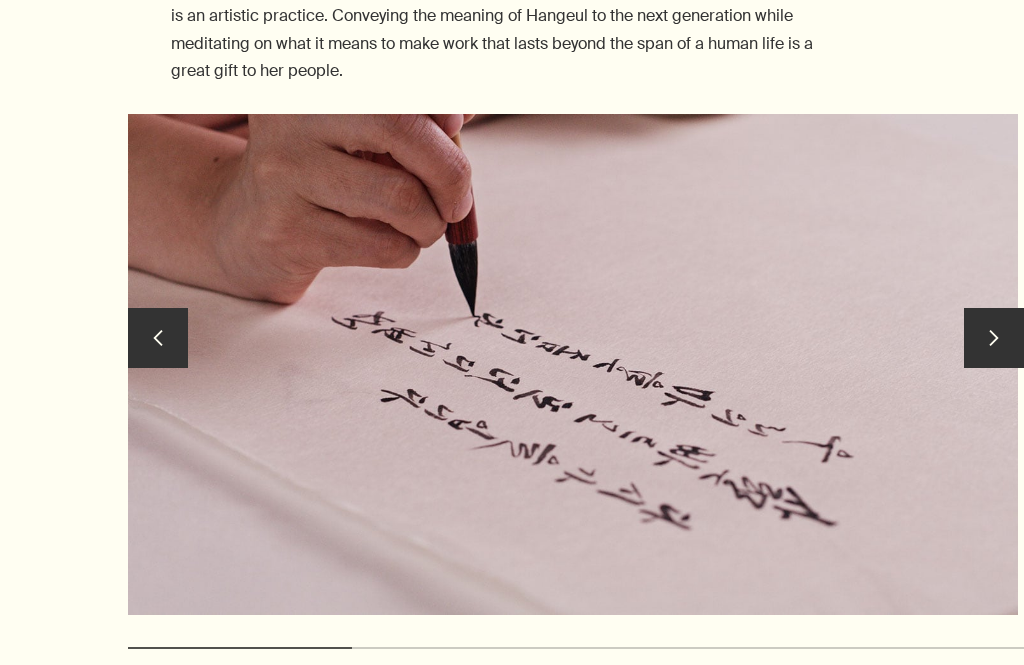 click on "chevron" at bounding box center [994, 338] 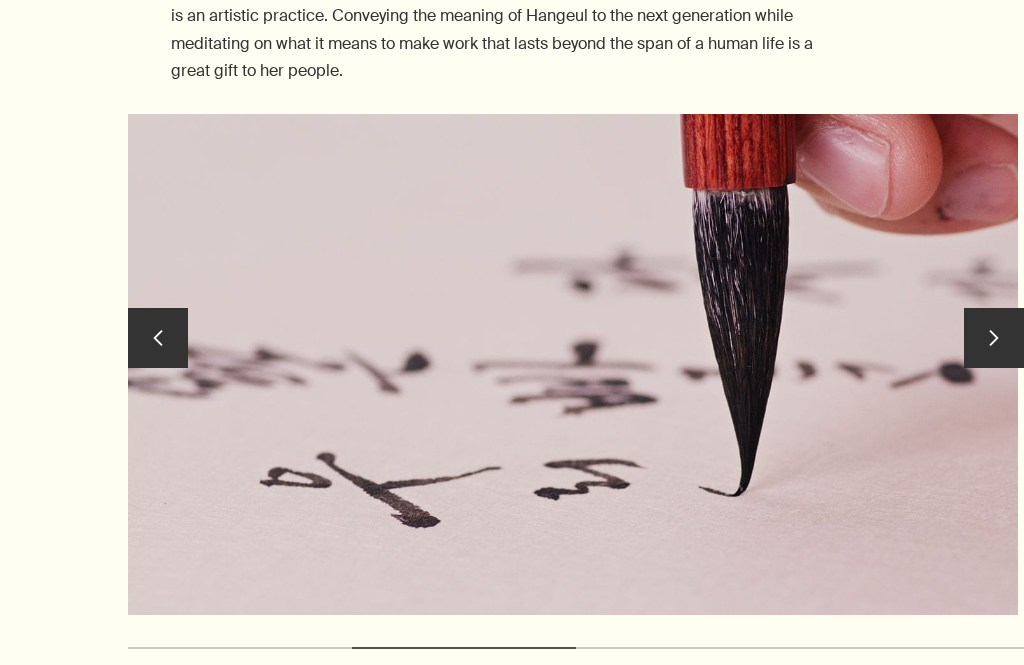 click on "chevron" at bounding box center [994, 338] 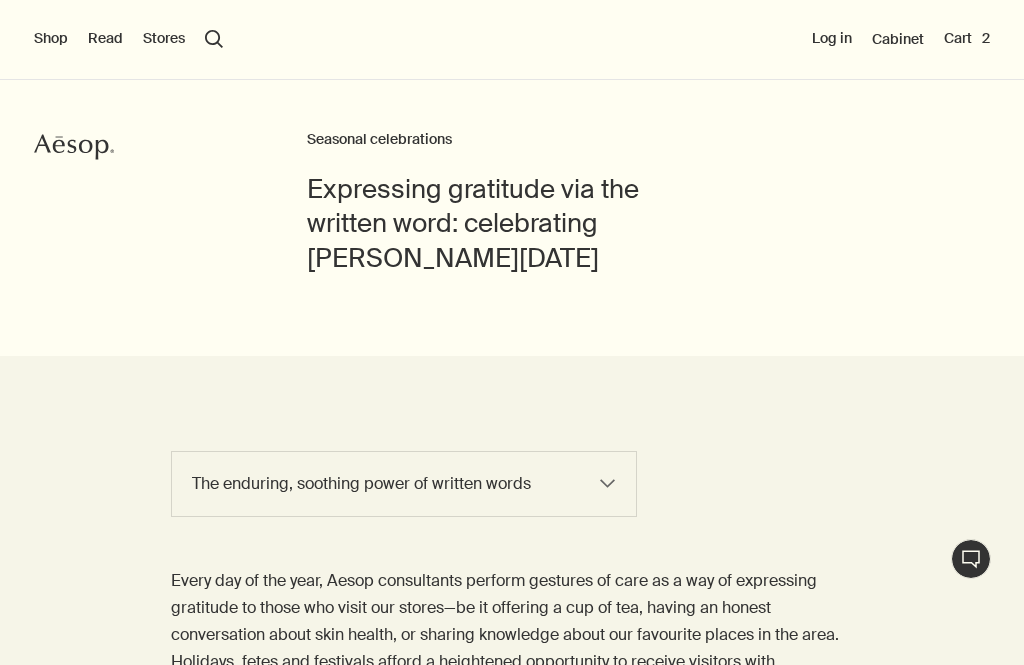 scroll, scrollTop: 0, scrollLeft: 0, axis: both 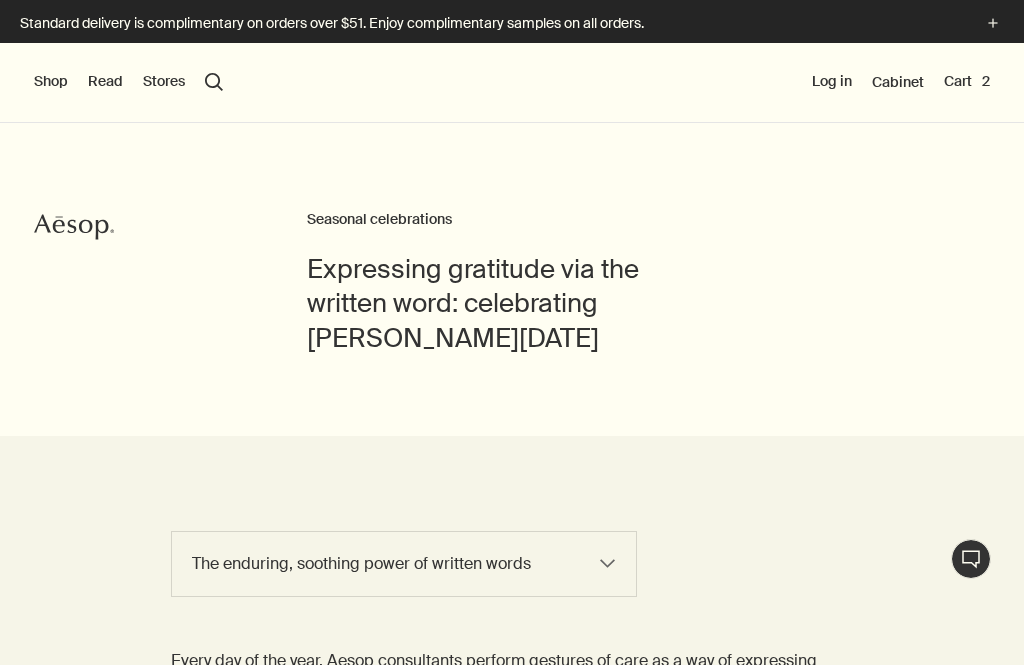 click on "Stores" at bounding box center [164, 82] 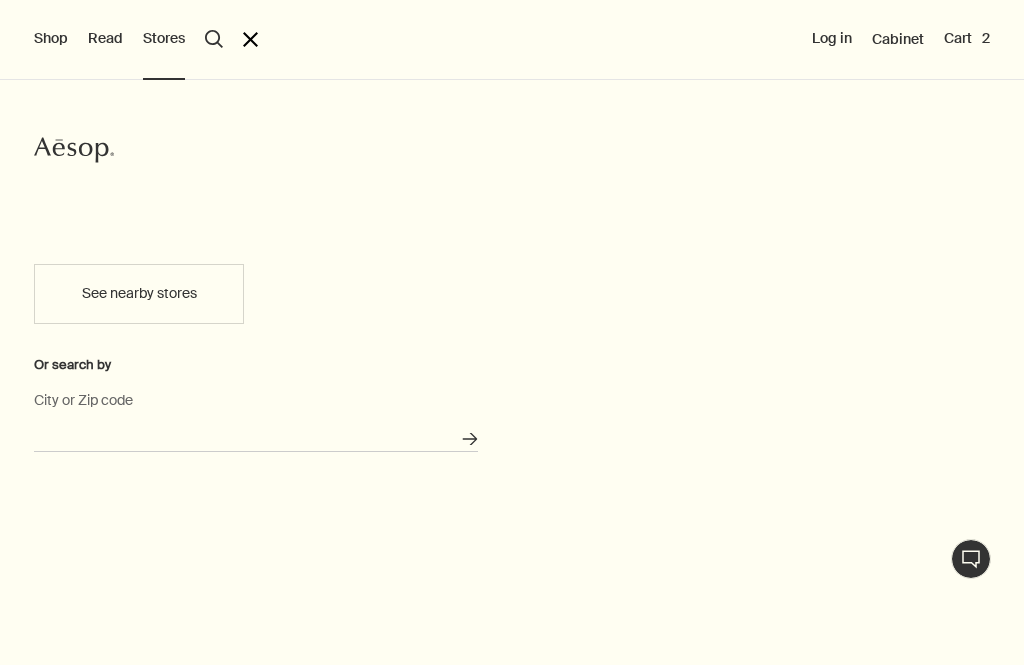 click on "City or Zip code" at bounding box center (256, 436) 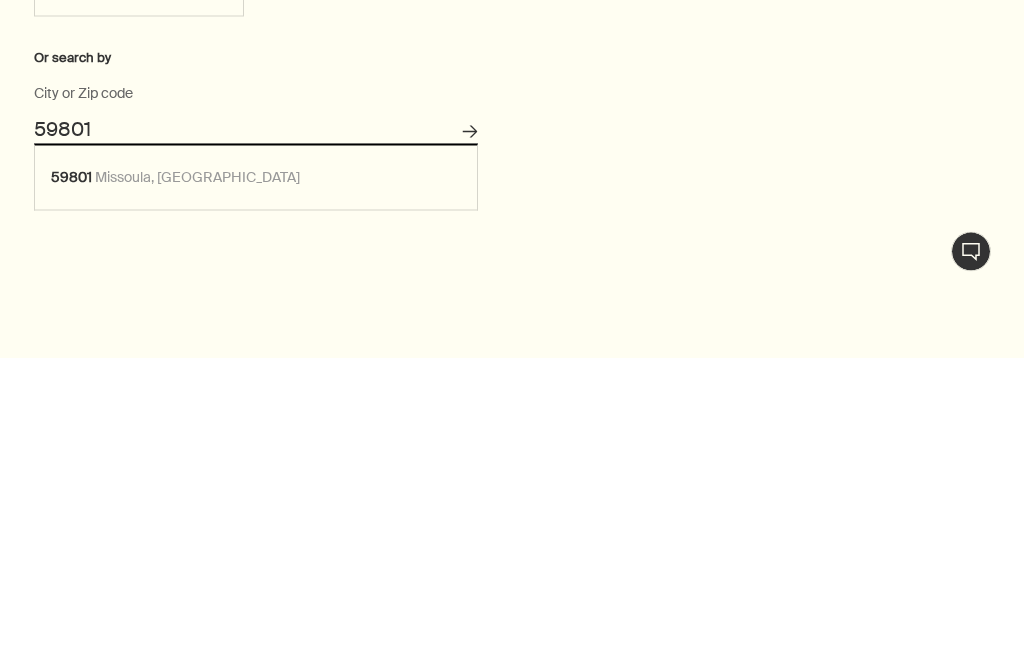 type on "Missoula, MT 59801" 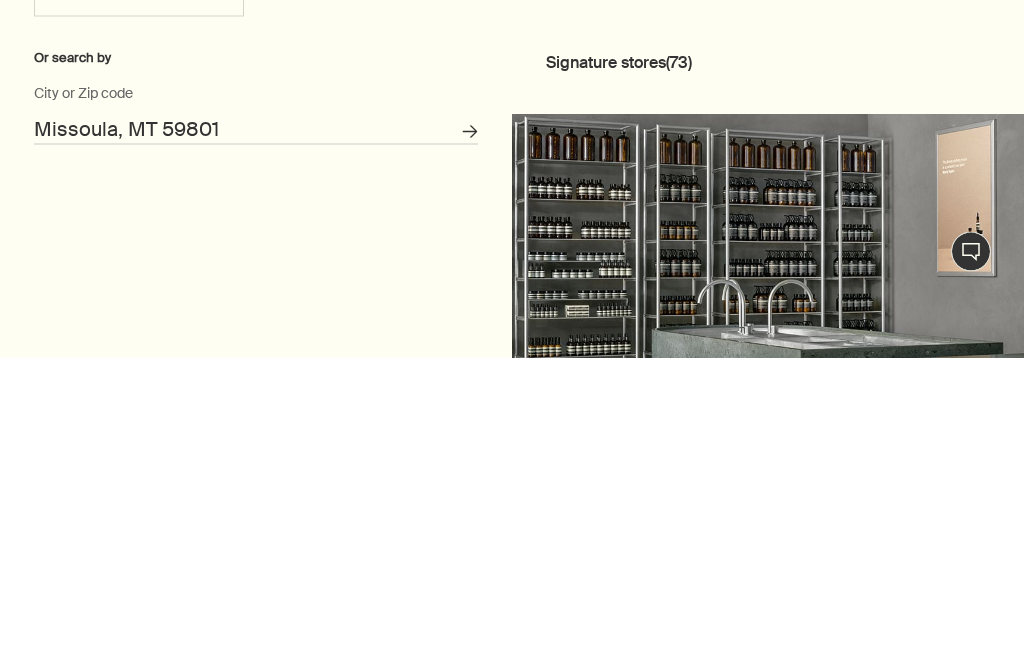 scroll, scrollTop: 308, scrollLeft: 0, axis: vertical 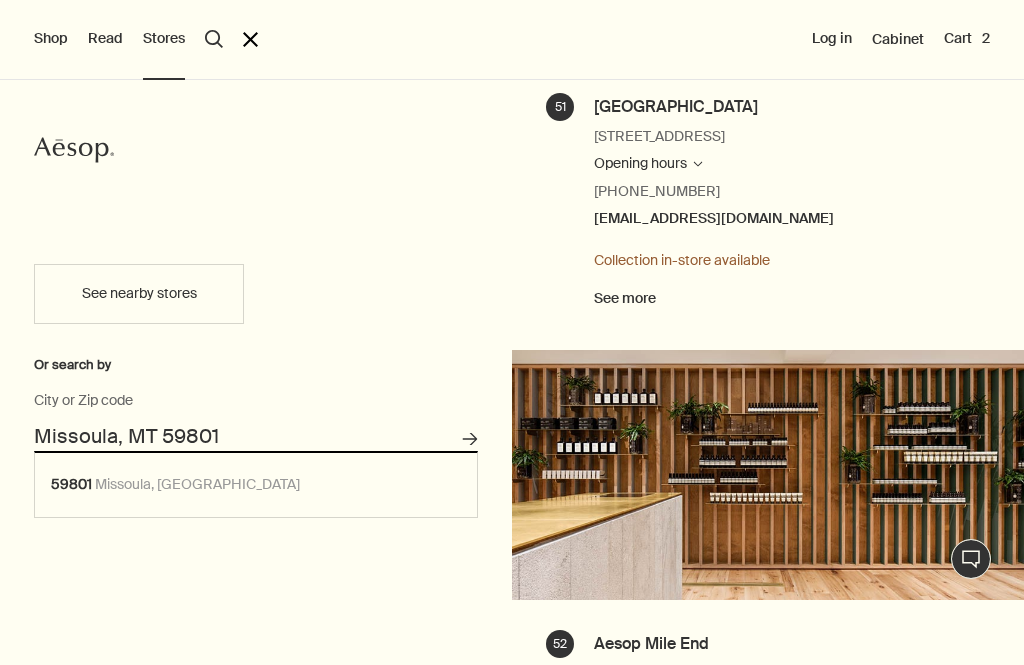 click on "Shop" at bounding box center [51, 39] 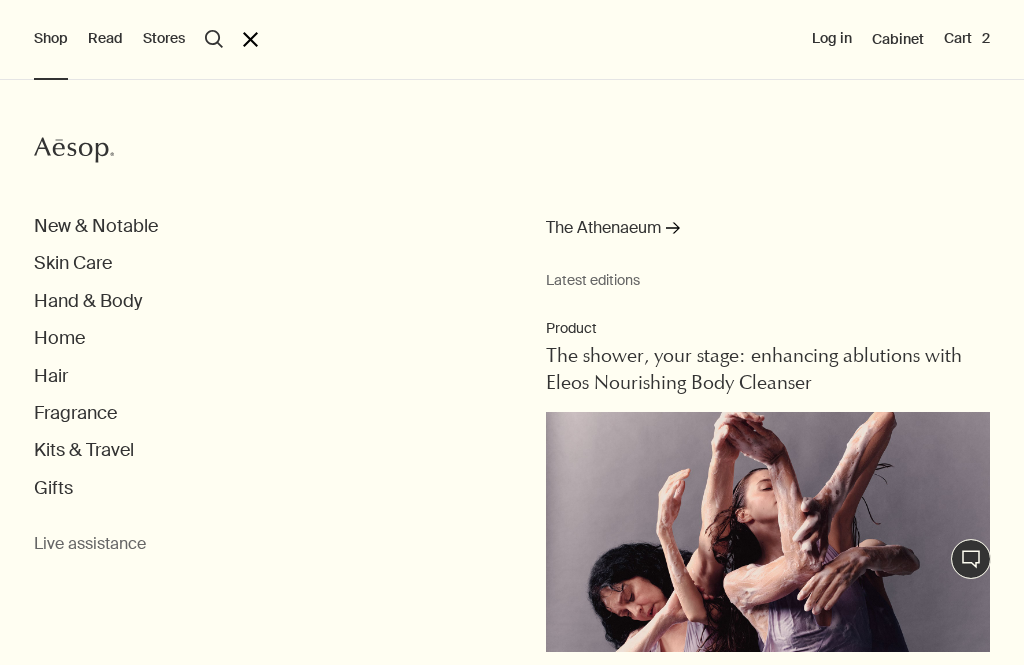 click on "Home" at bounding box center (59, 338) 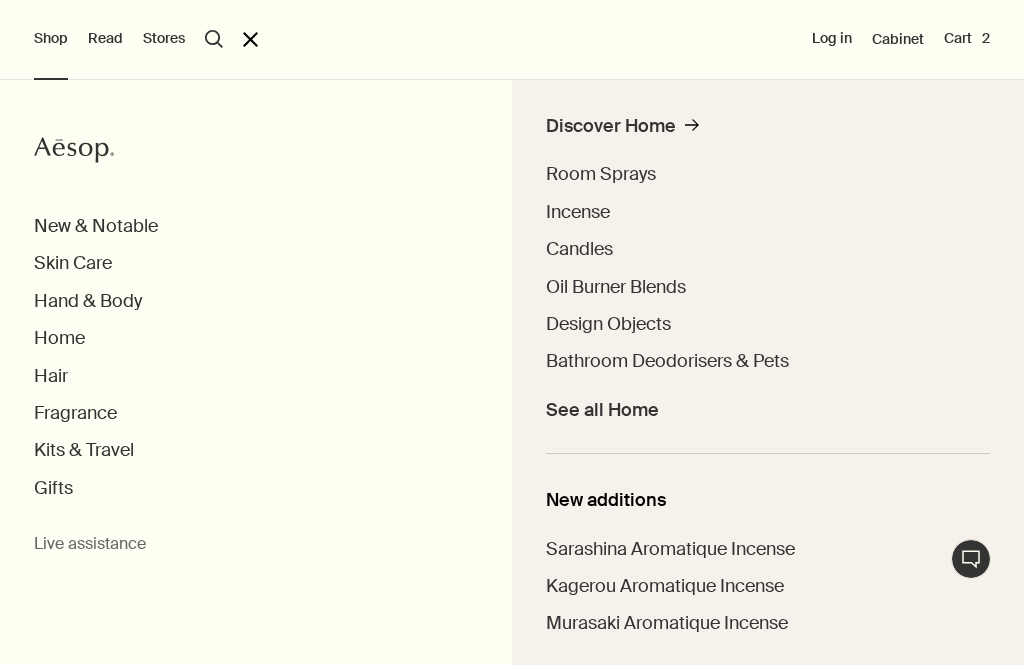 scroll, scrollTop: 99, scrollLeft: 0, axis: vertical 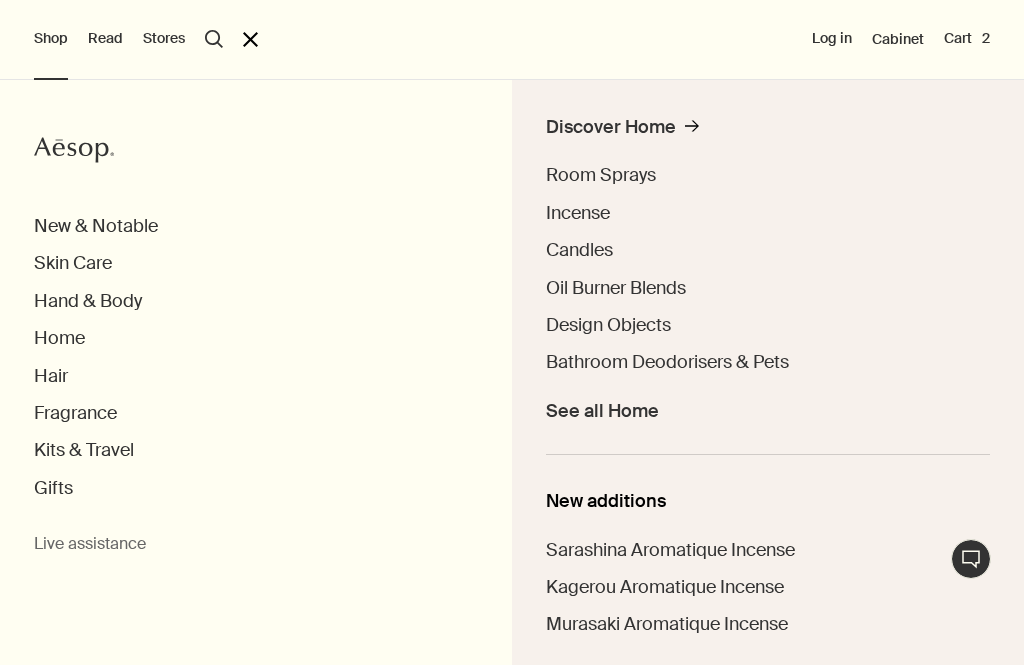 click on "Hand & Body" at bounding box center [88, 301] 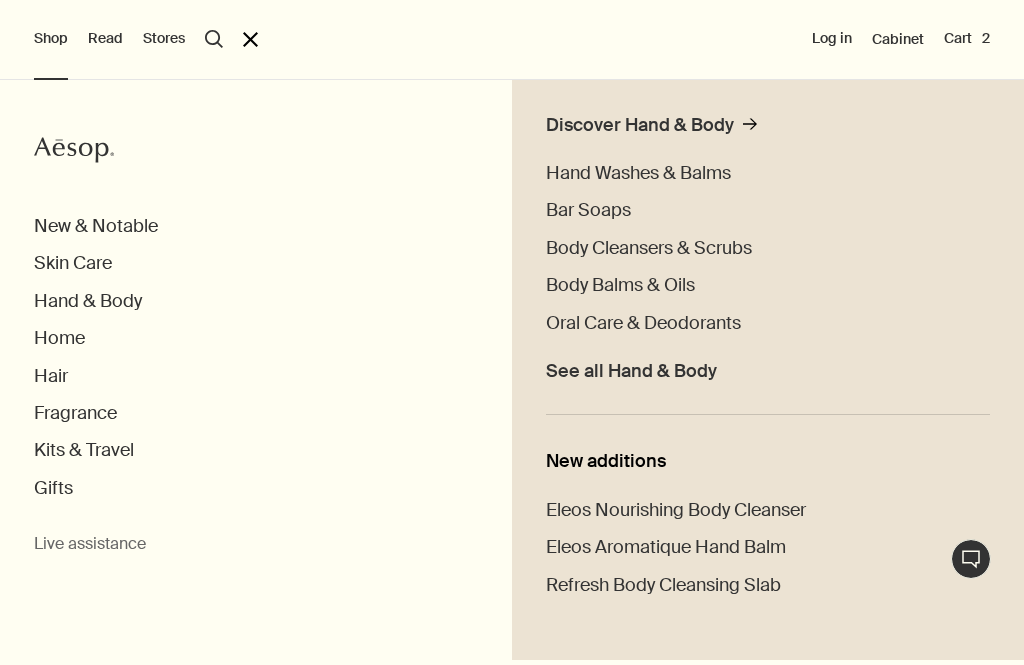 scroll, scrollTop: 456, scrollLeft: 0, axis: vertical 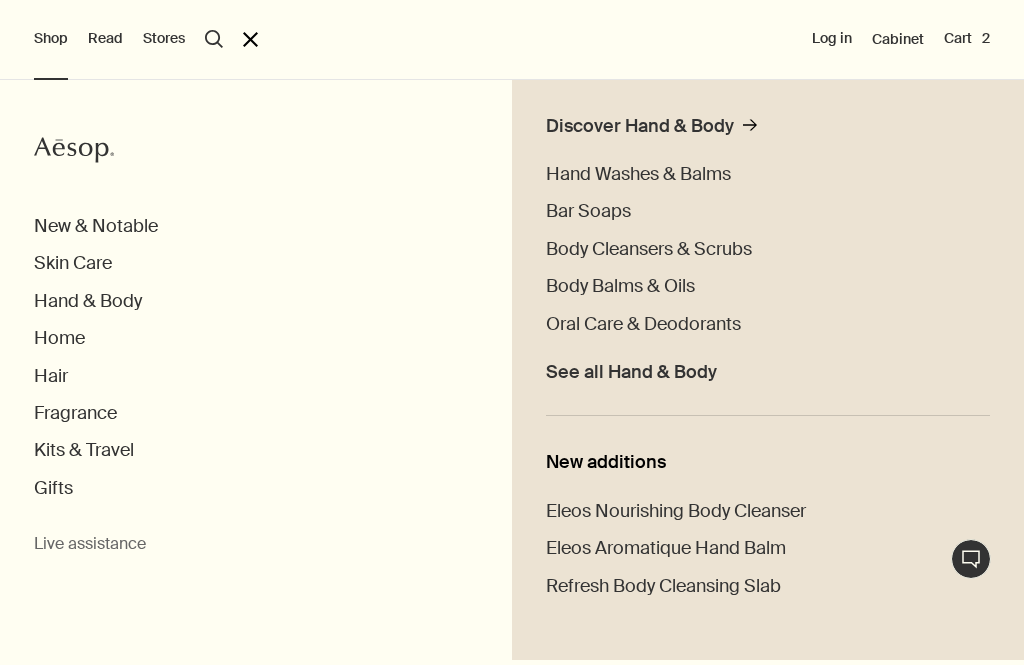 click on "Skin Care" at bounding box center (73, 263) 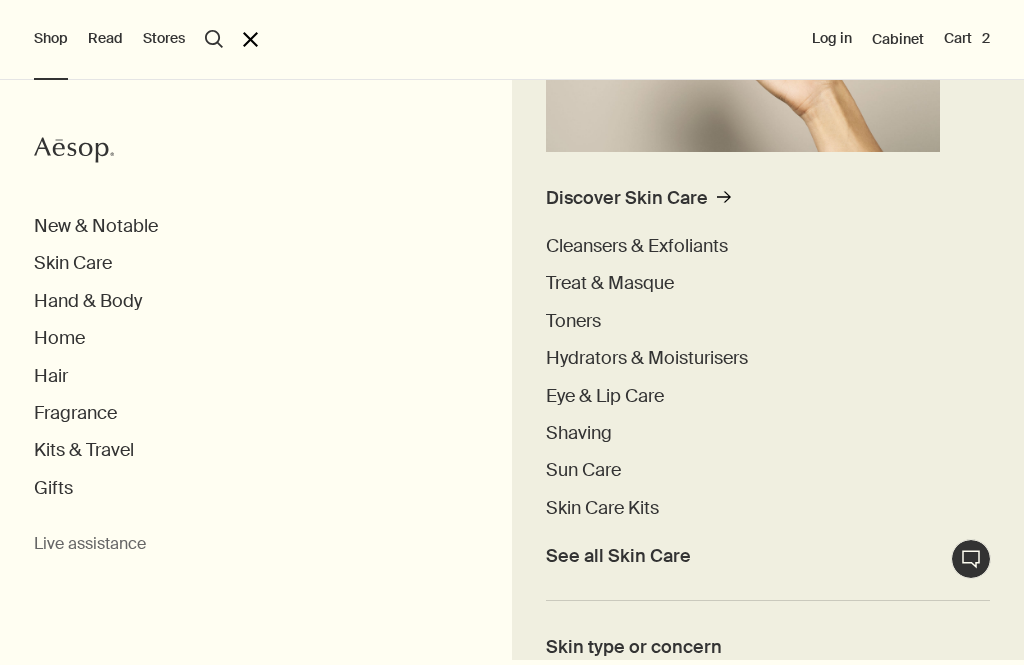 scroll, scrollTop: 387, scrollLeft: 0, axis: vertical 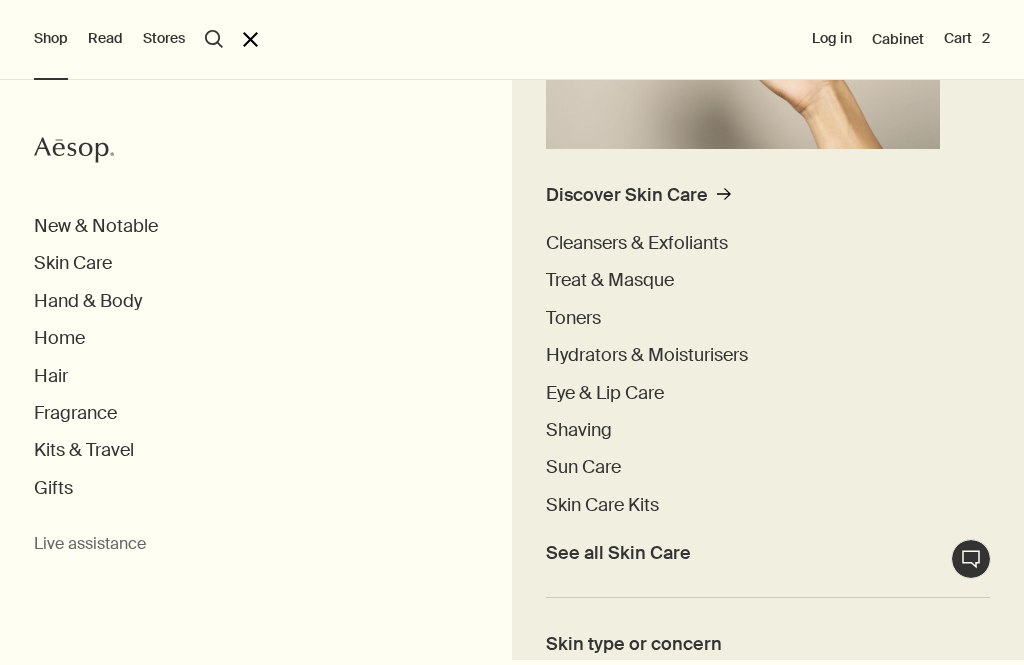 click on "Sun Care" at bounding box center [583, 467] 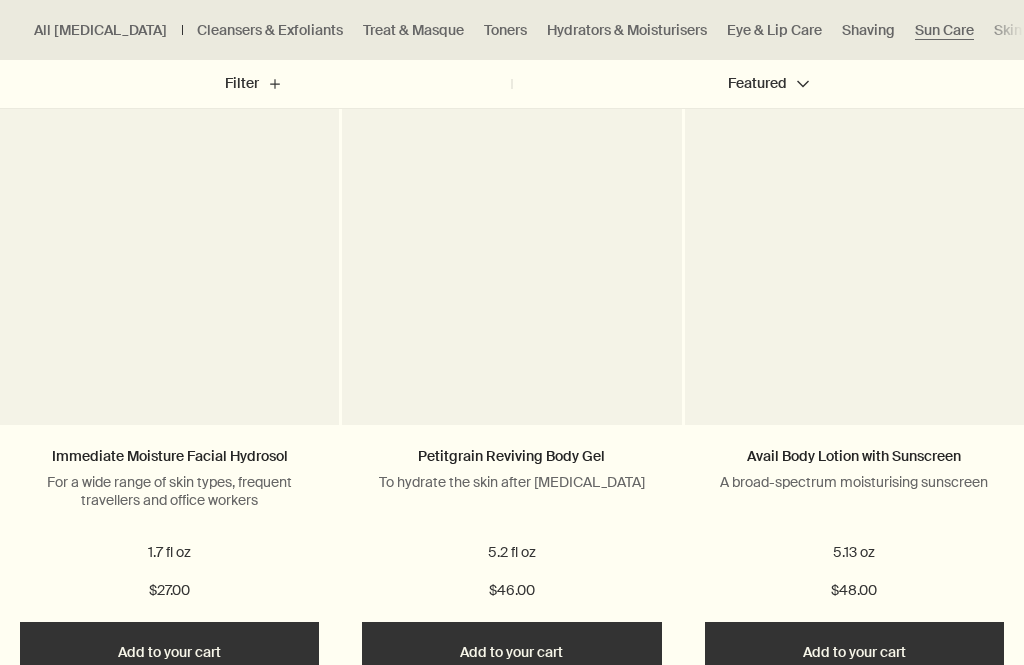 scroll, scrollTop: 713, scrollLeft: 0, axis: vertical 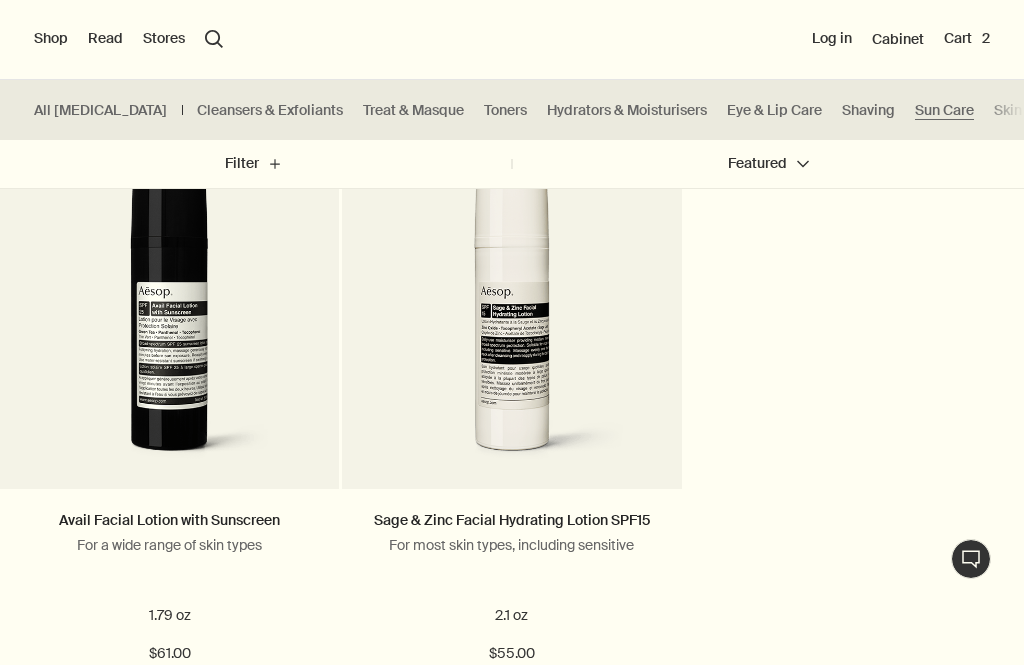 click on "Eye & Lip Care" at bounding box center (774, 110) 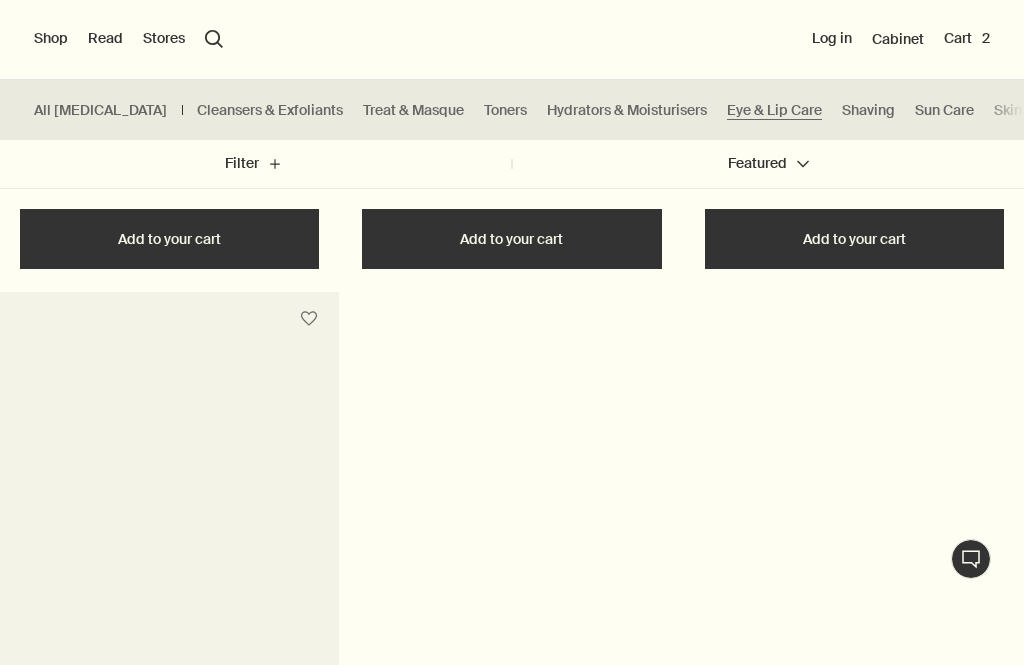 scroll, scrollTop: 1123, scrollLeft: 0, axis: vertical 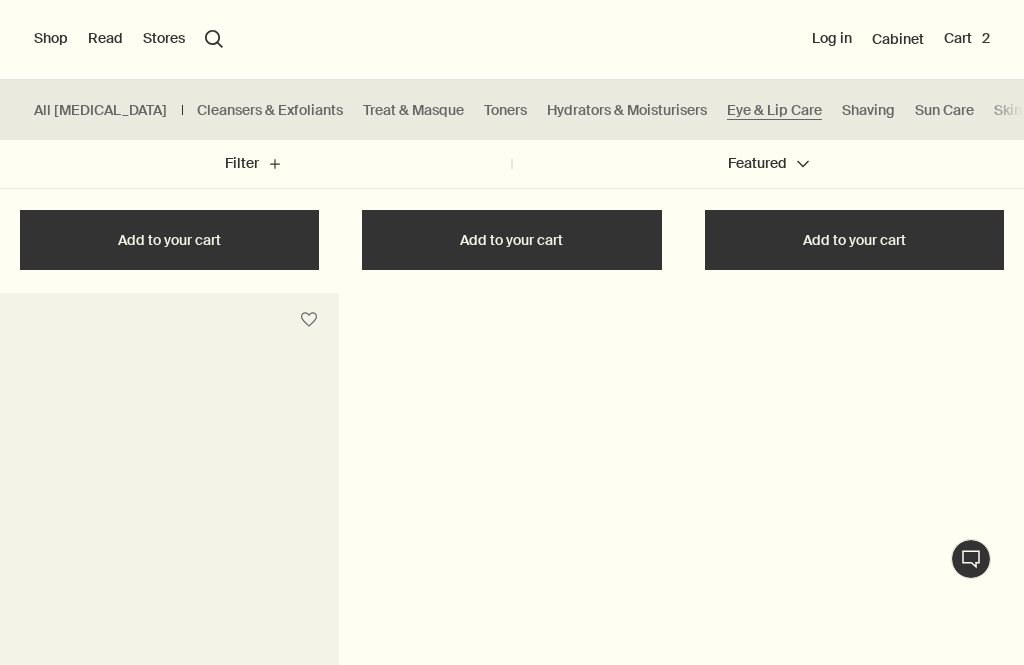 click on "Shop" at bounding box center [51, 39] 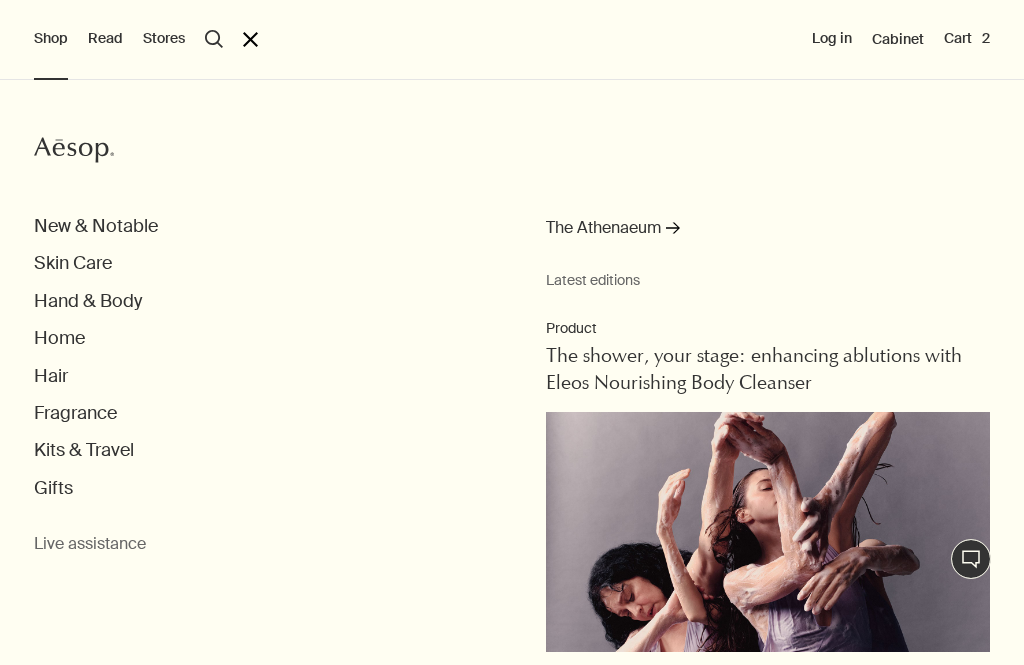 click on "Live assistance" at bounding box center [90, 544] 